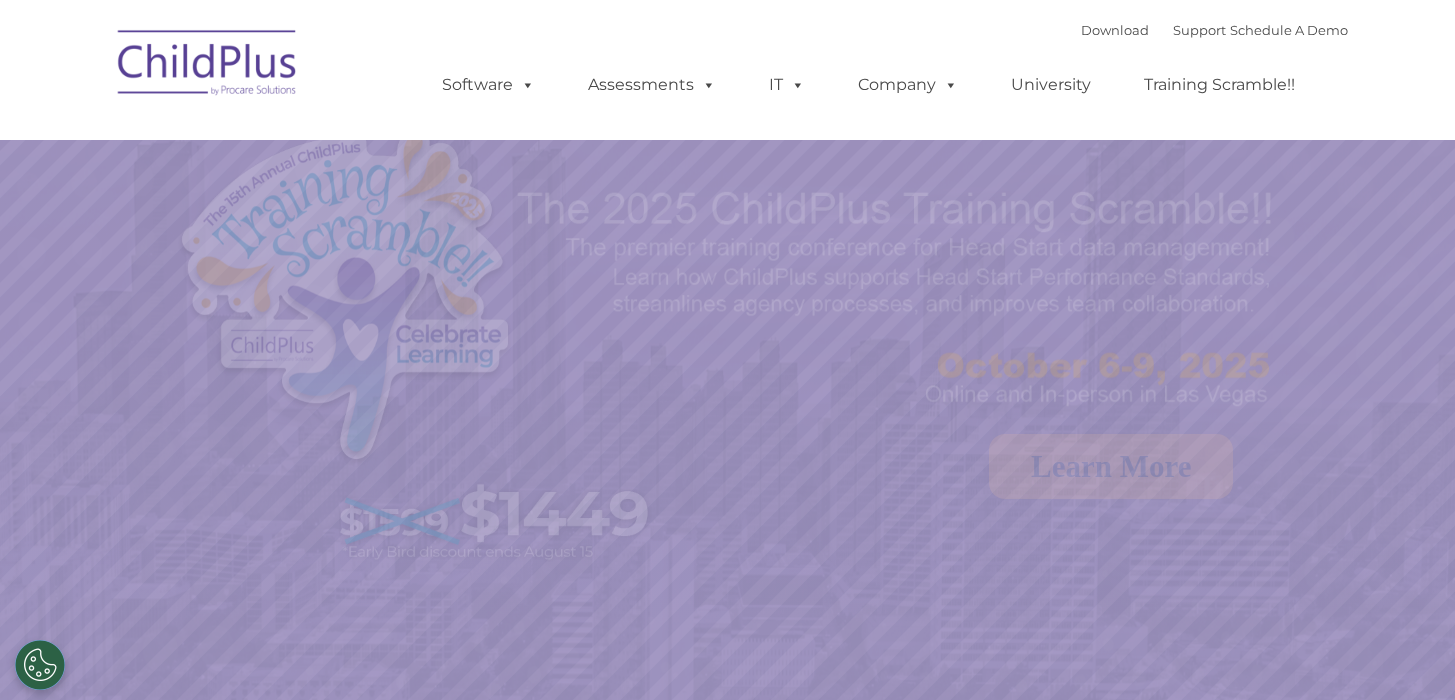 scroll, scrollTop: 0, scrollLeft: 0, axis: both 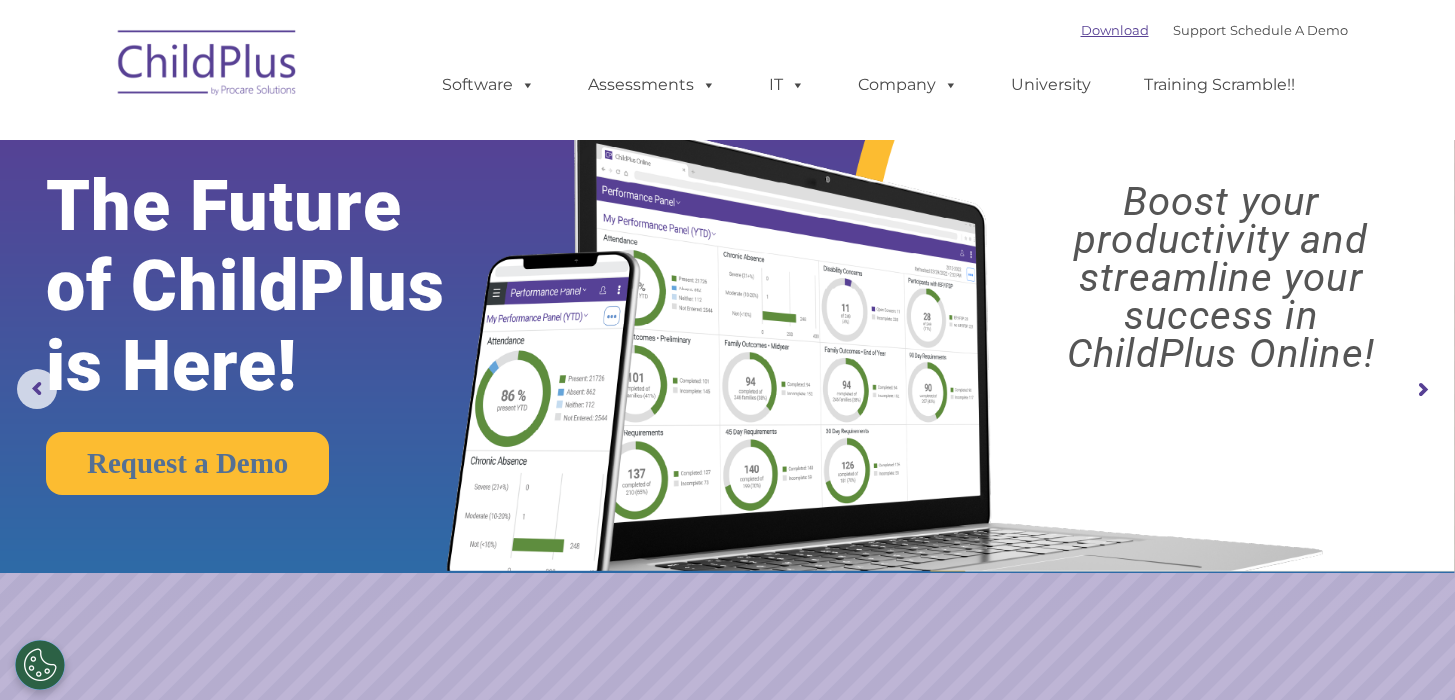 click on "Download" at bounding box center (1115, 30) 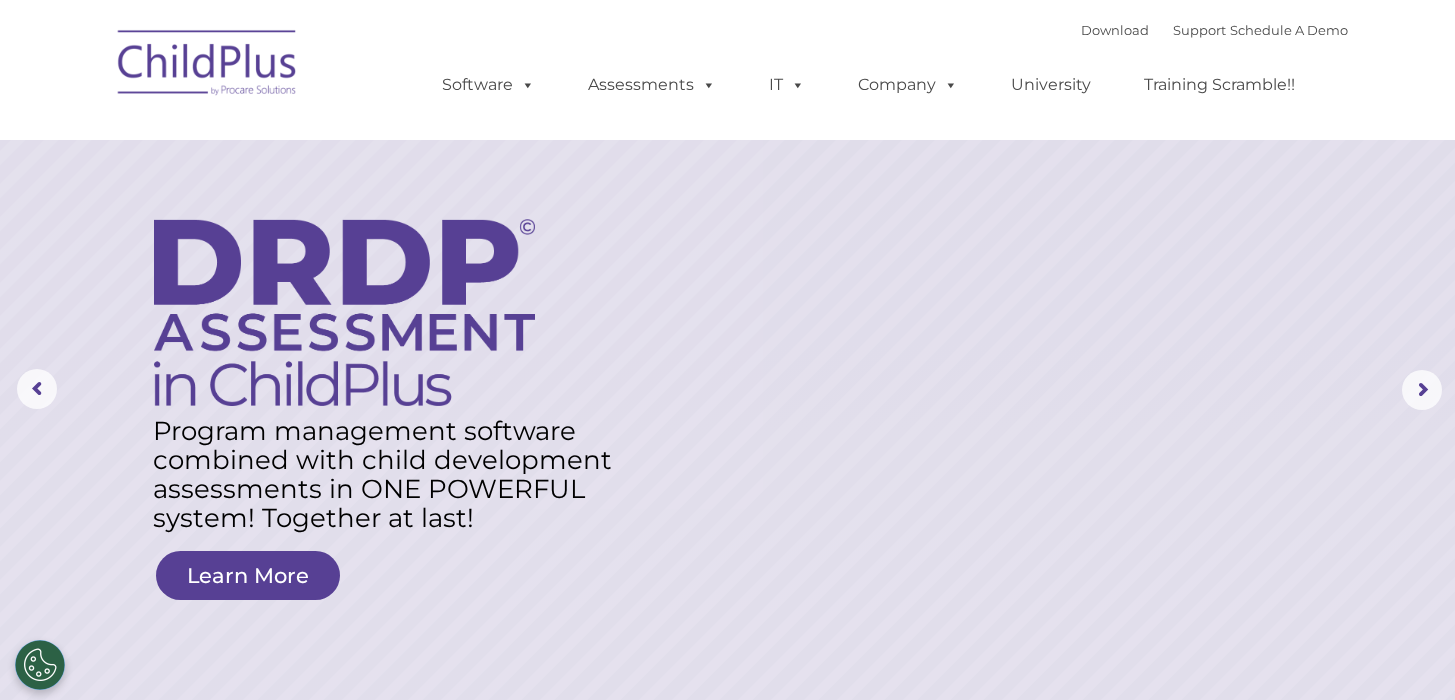 click on "Download          Support      |     Schedule A Demo
" at bounding box center (1214, 30) 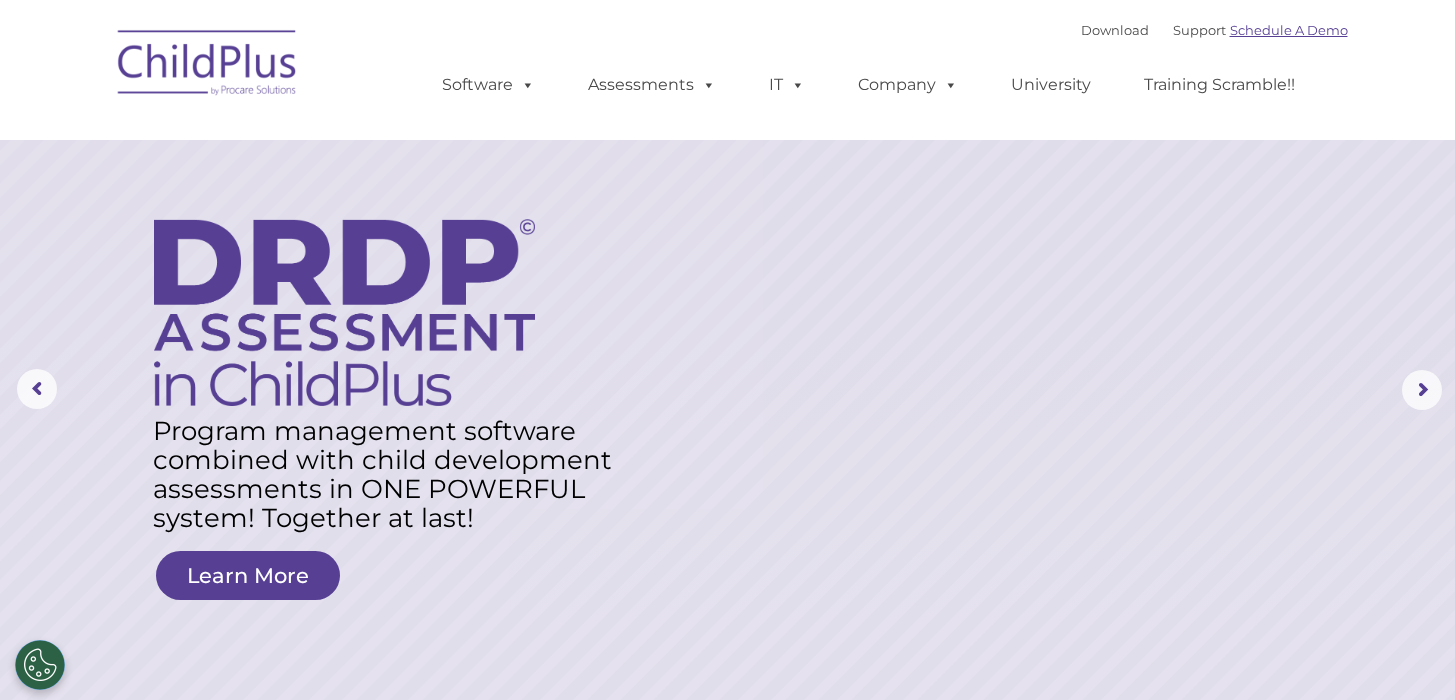 click on "Schedule A Demo" at bounding box center (1289, 30) 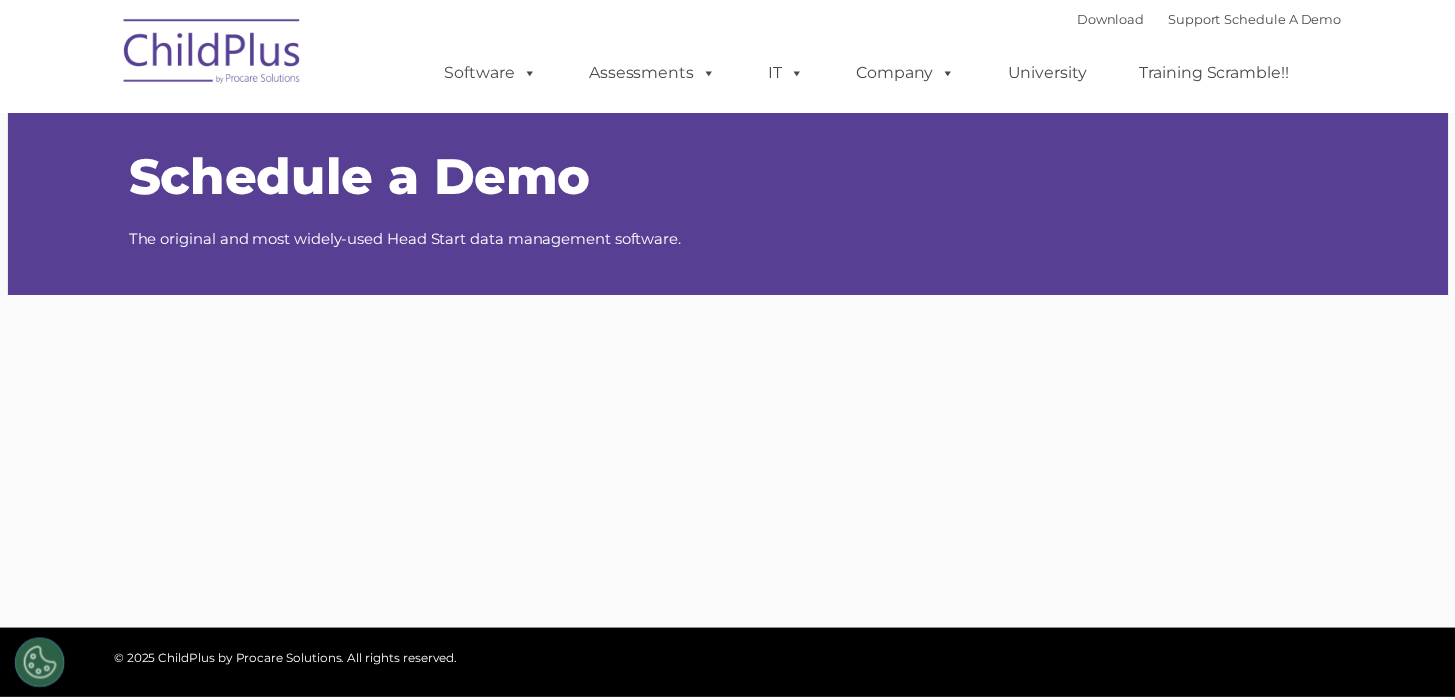 scroll, scrollTop: 0, scrollLeft: 0, axis: both 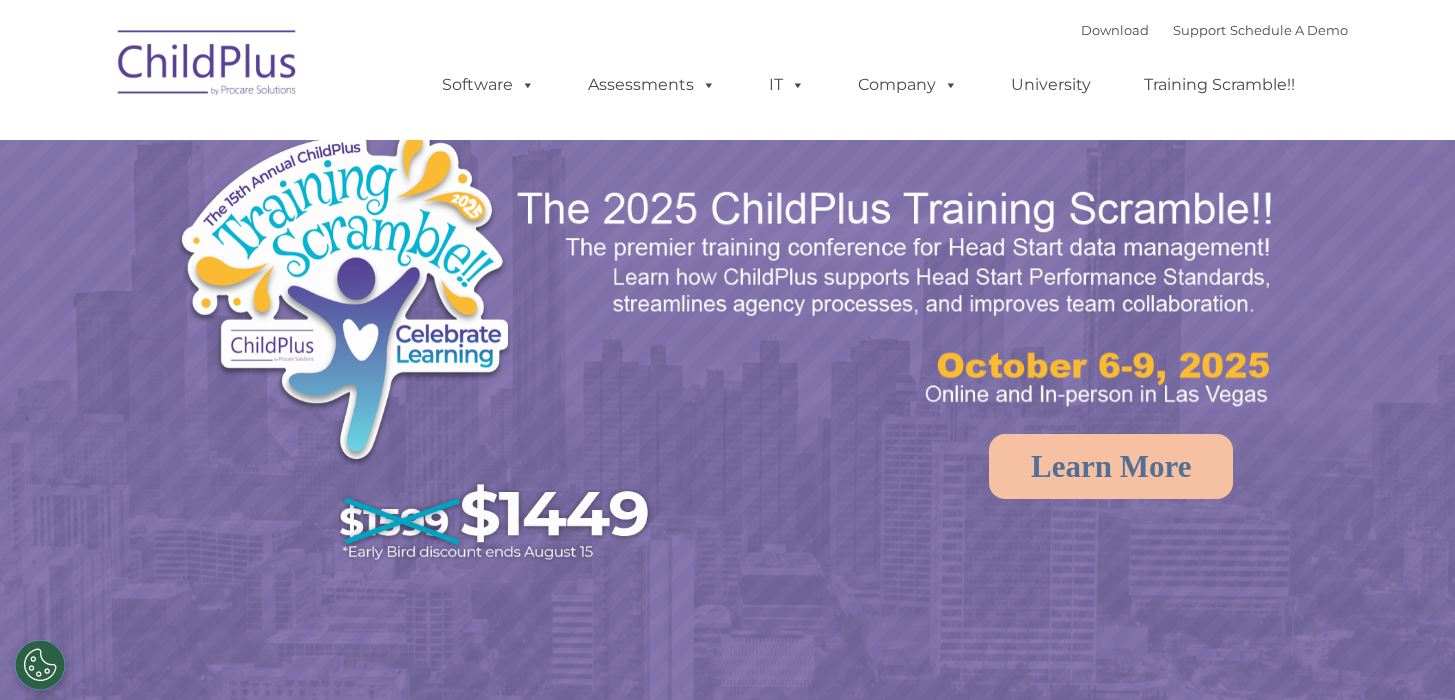 select on "MEDIUM" 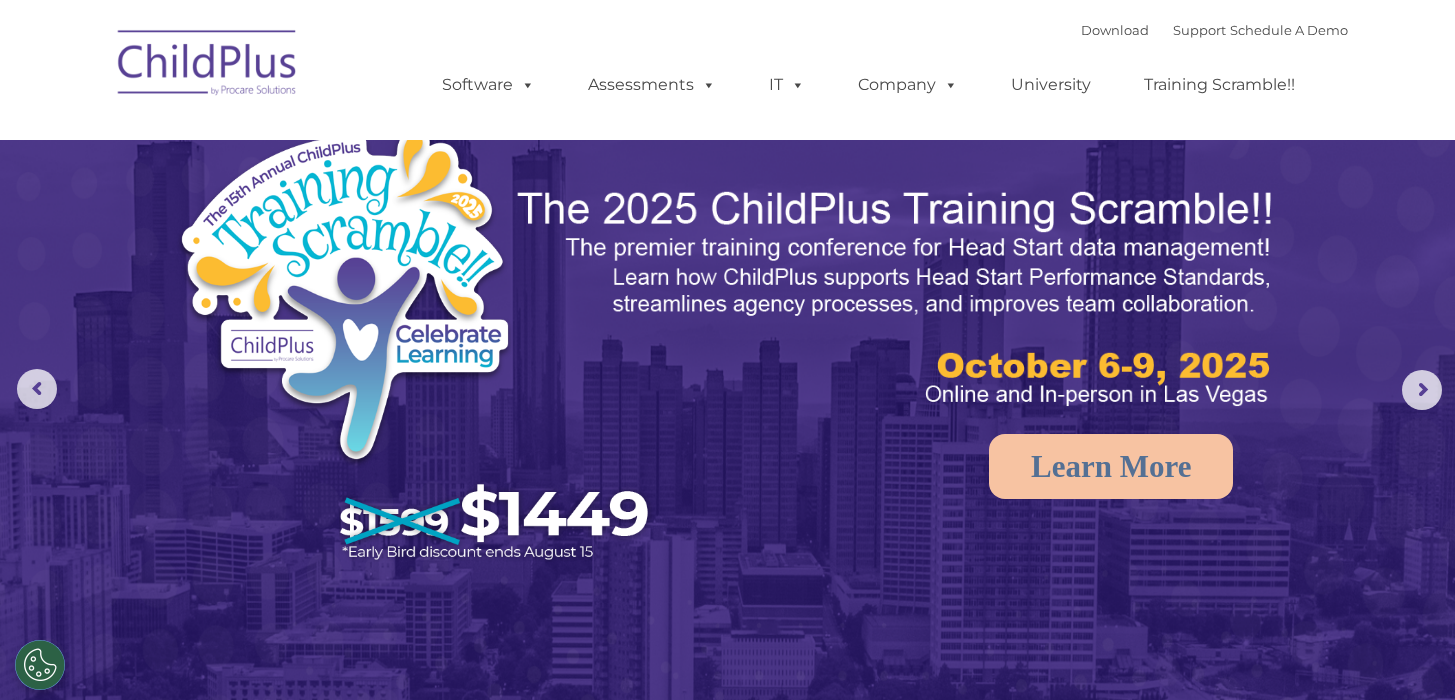 click at bounding box center [208, 66] 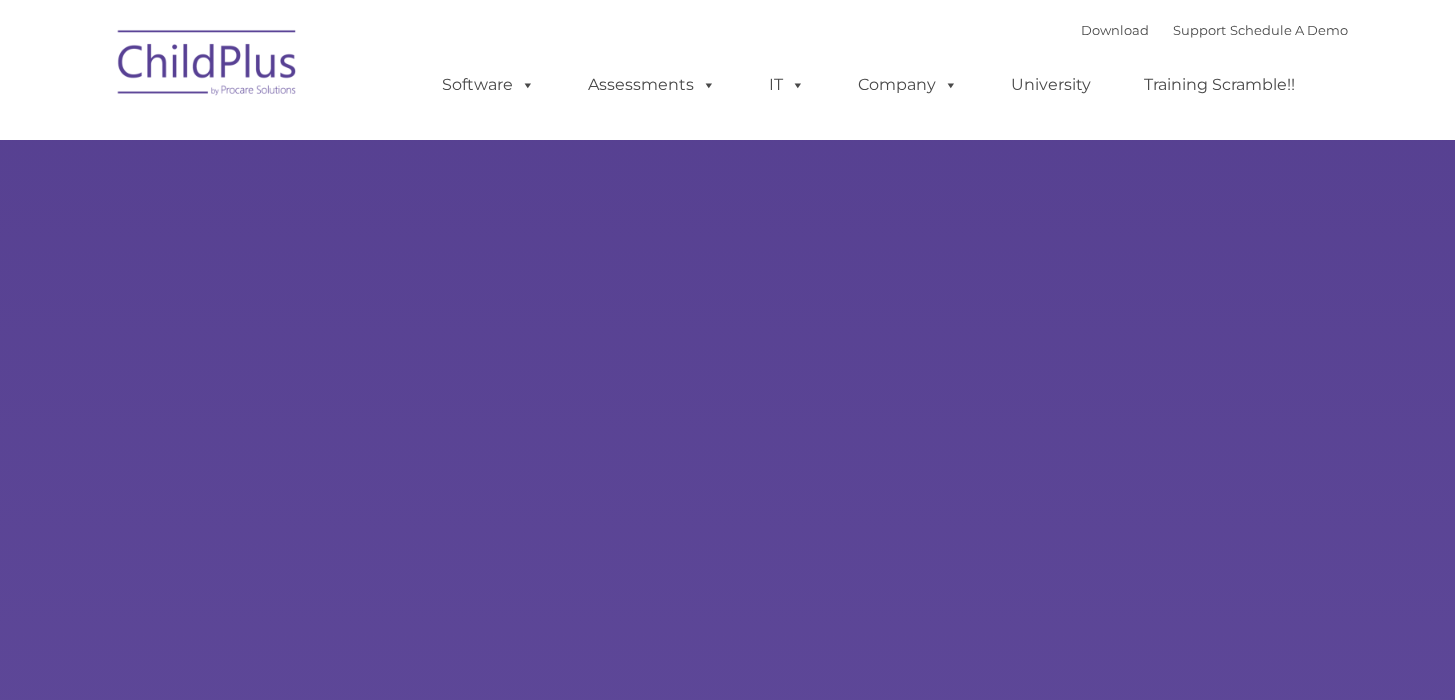 scroll, scrollTop: 0, scrollLeft: 0, axis: both 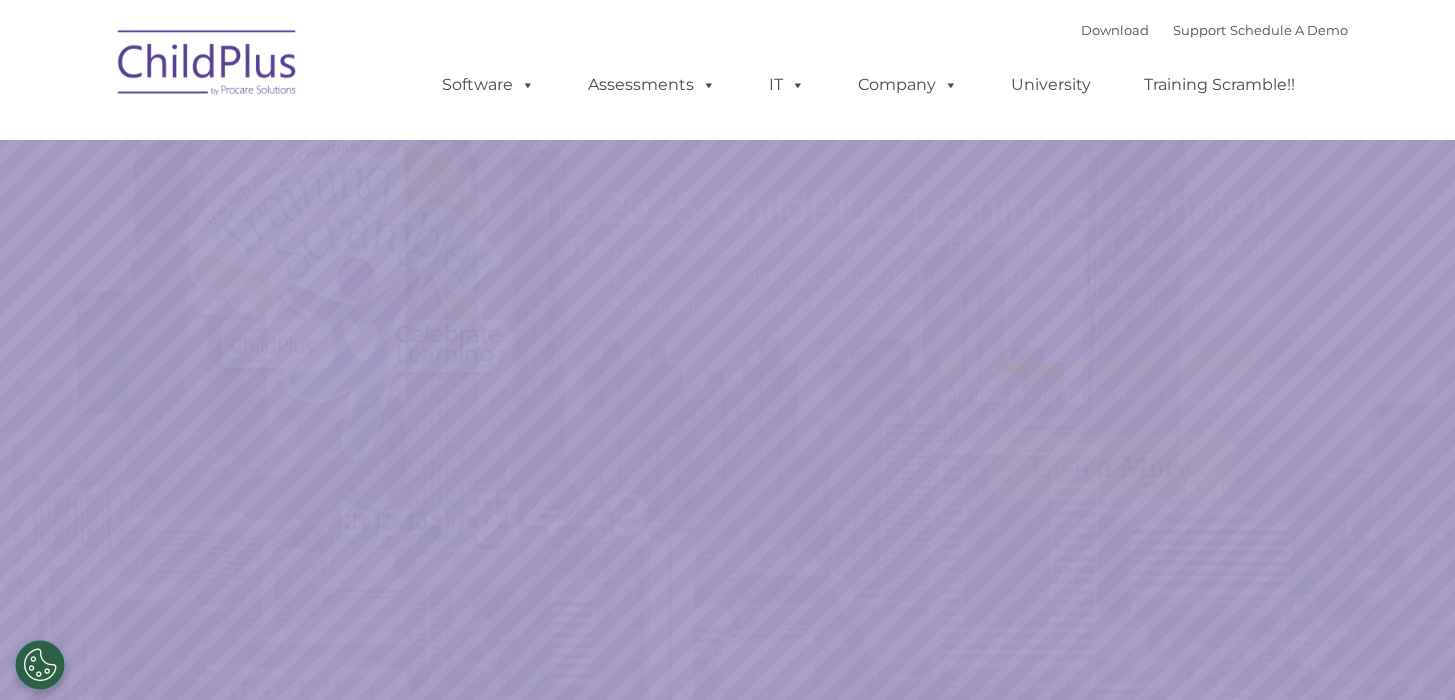 select on "MEDIUM" 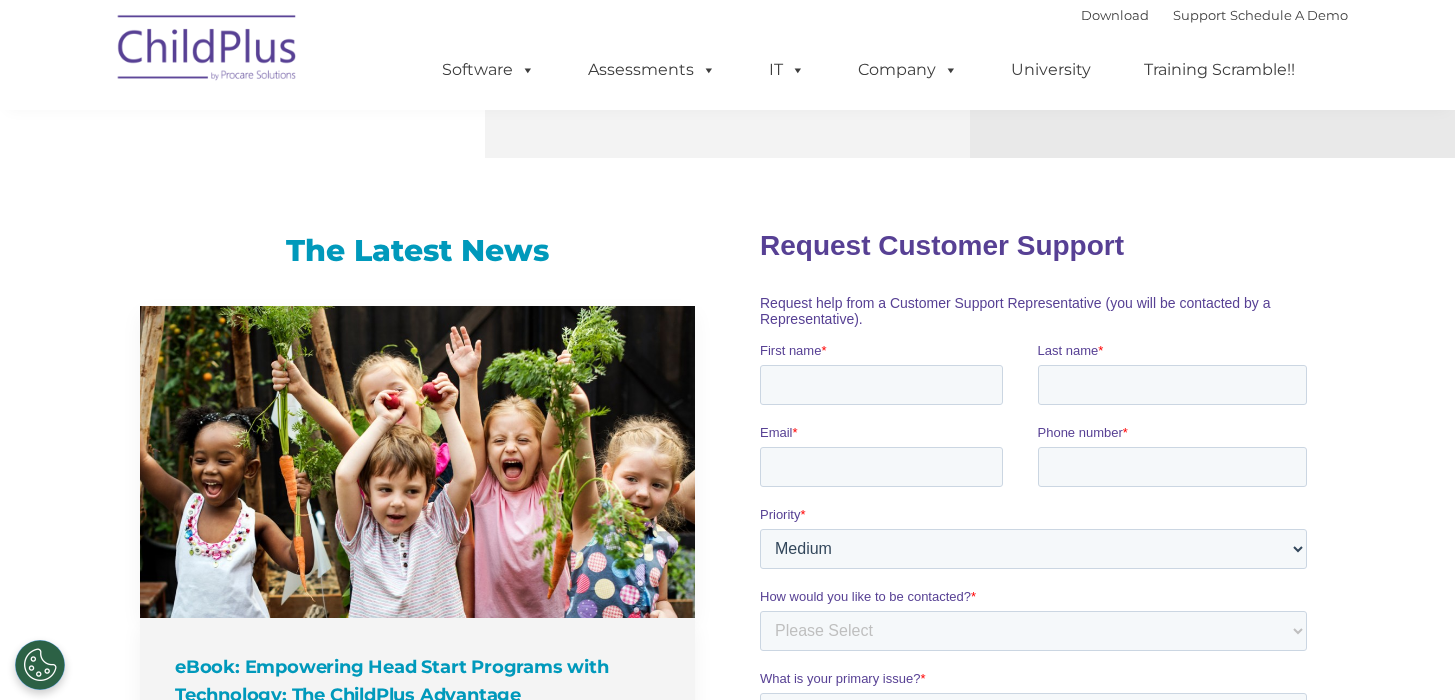 scroll, scrollTop: 0, scrollLeft: 0, axis: both 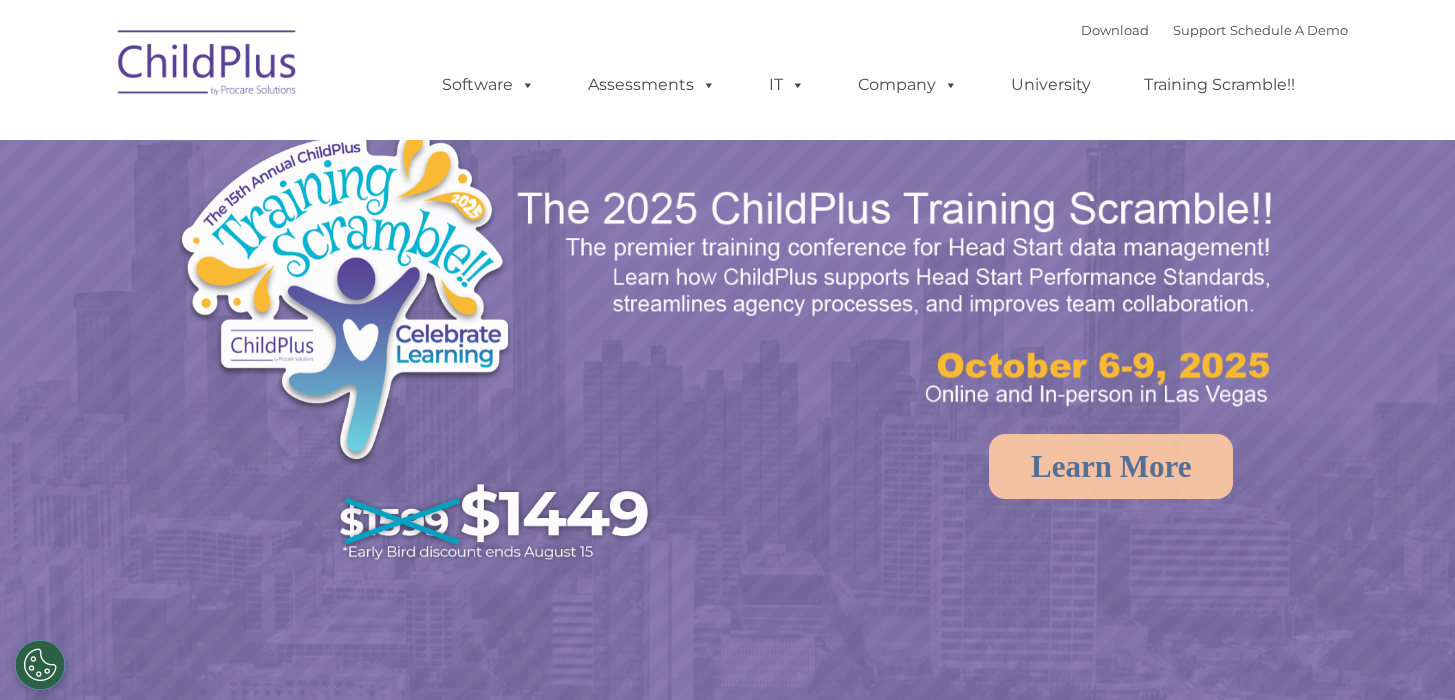 select on "MEDIUM" 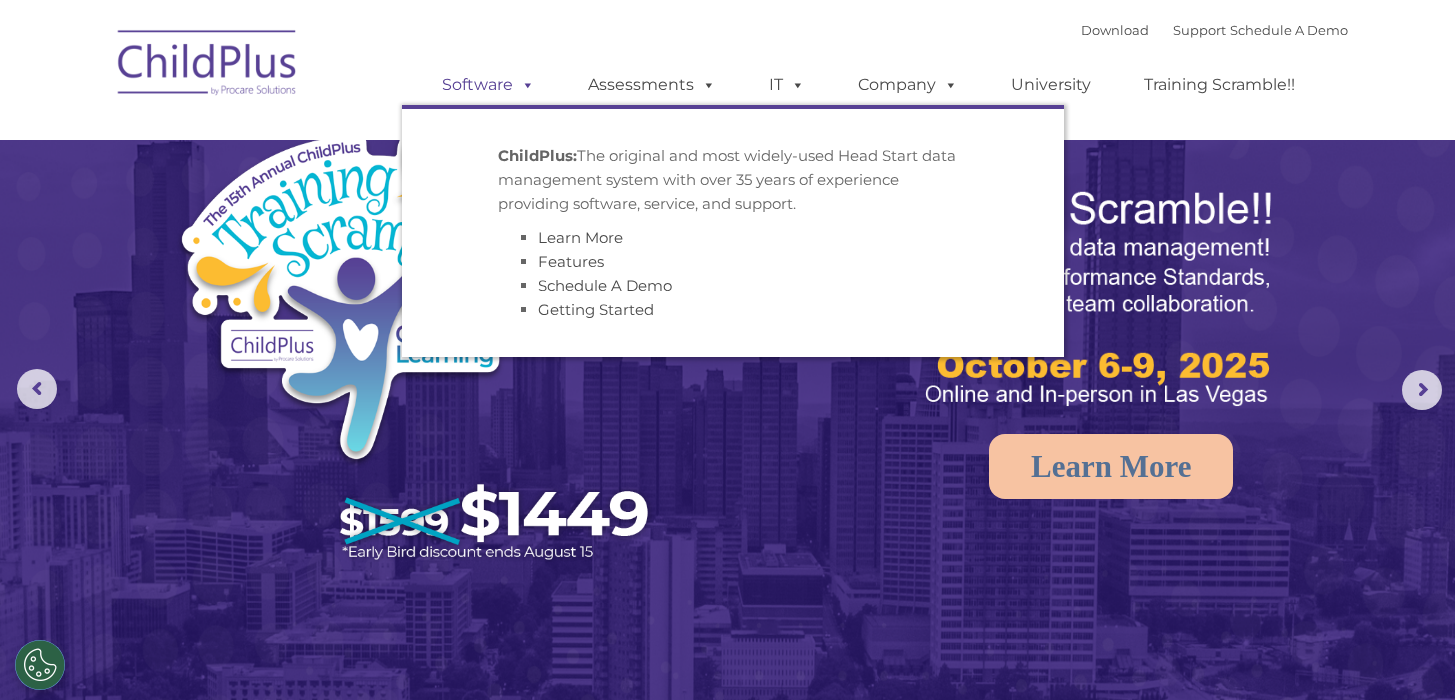 click on "Software" at bounding box center [488, 85] 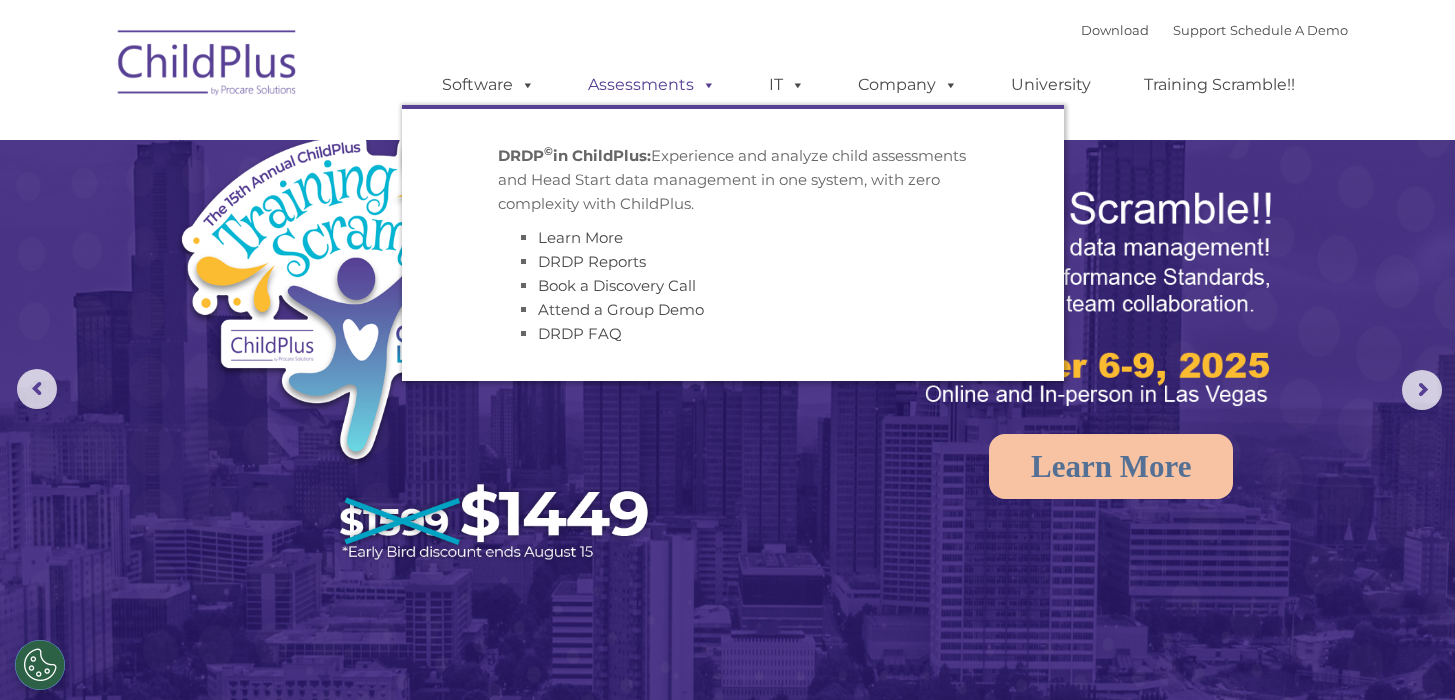 click on "Assessments" at bounding box center (652, 85) 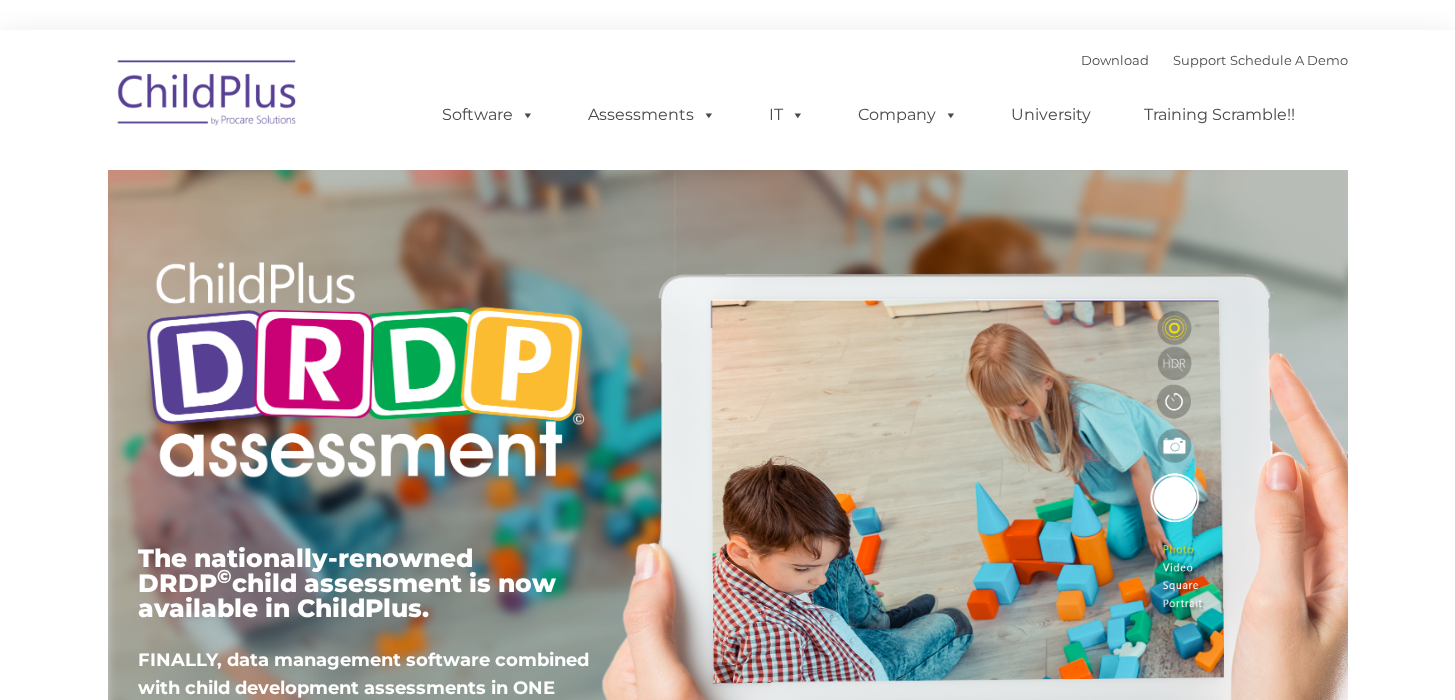 scroll, scrollTop: 0, scrollLeft: 0, axis: both 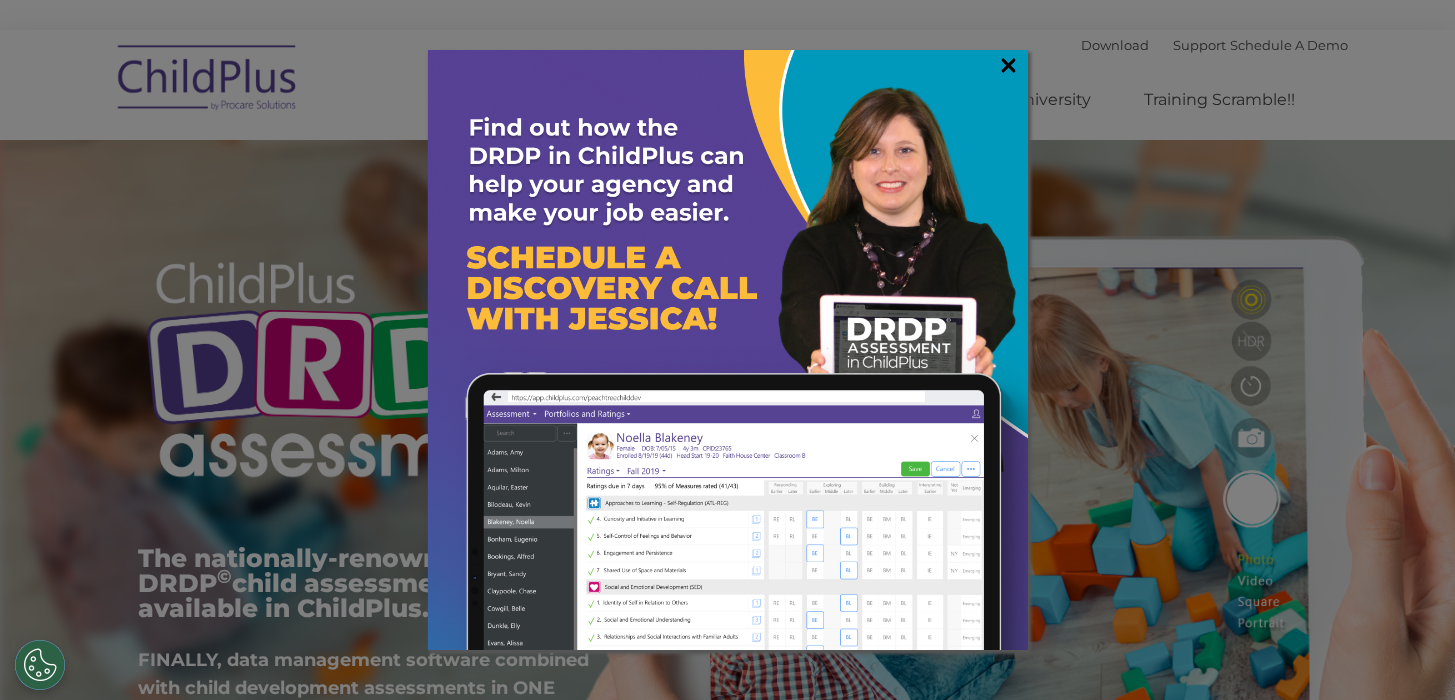click on "×" at bounding box center (1008, 65) 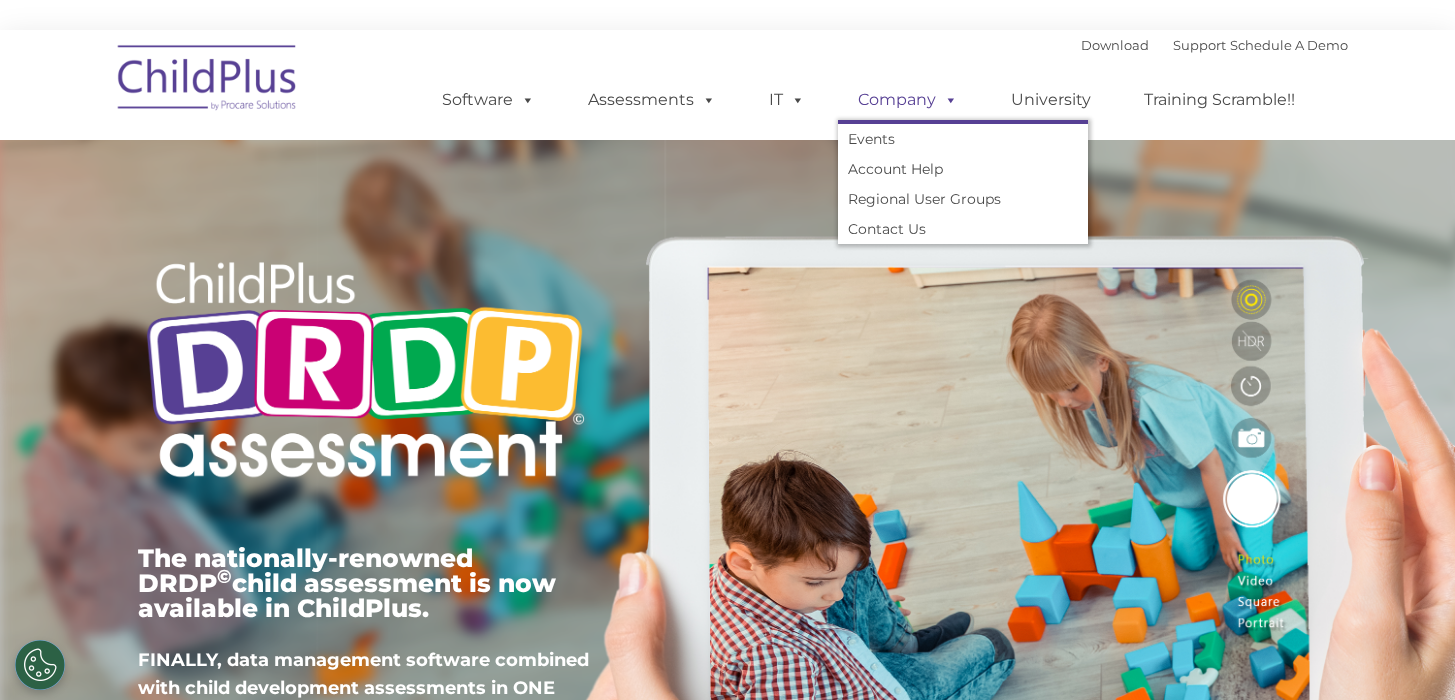 click on "Company" at bounding box center [908, 100] 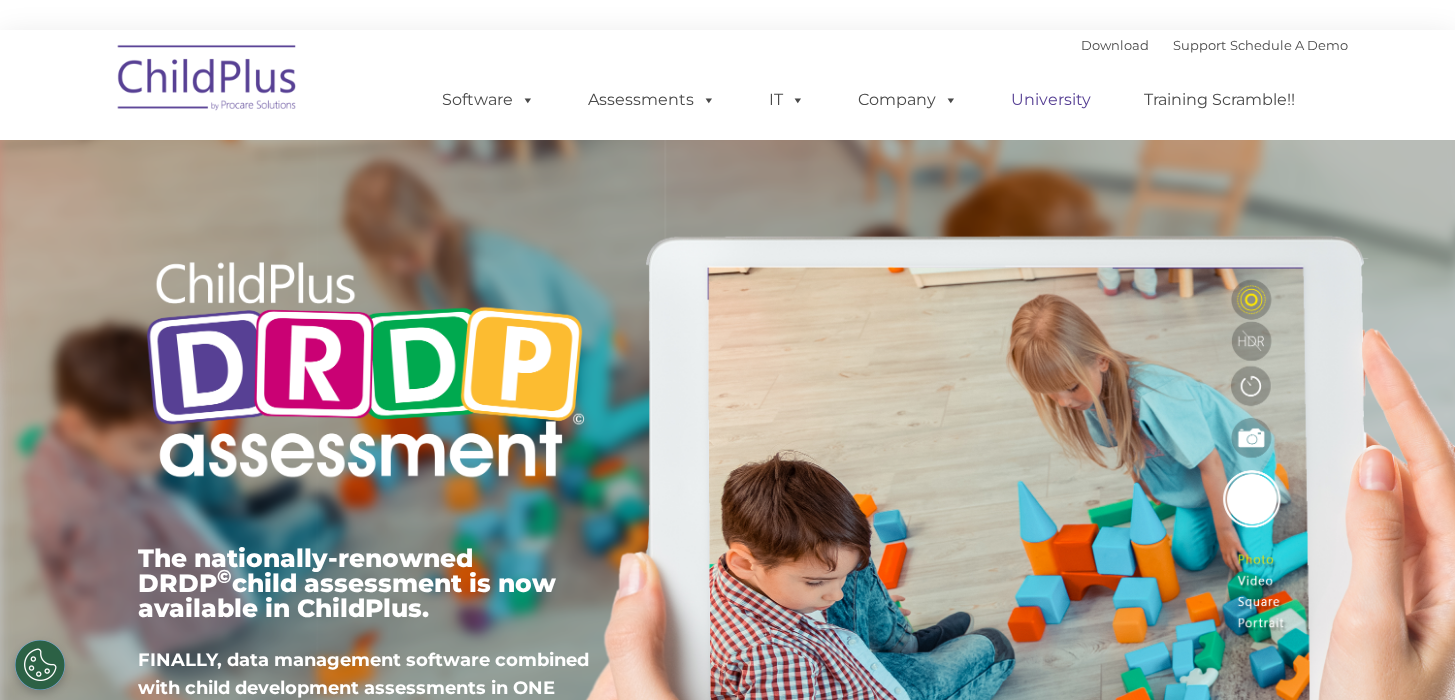 click on "University" at bounding box center (1051, 100) 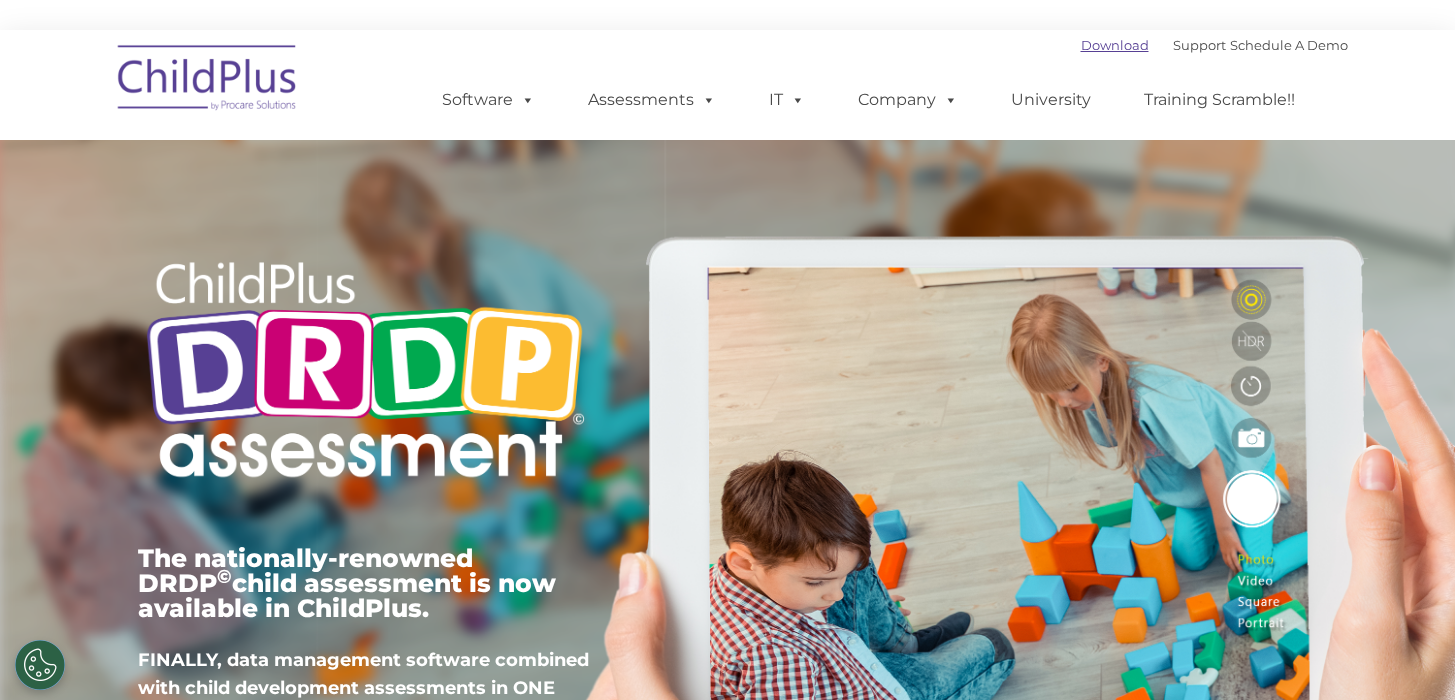 click on "Download" at bounding box center (1115, 45) 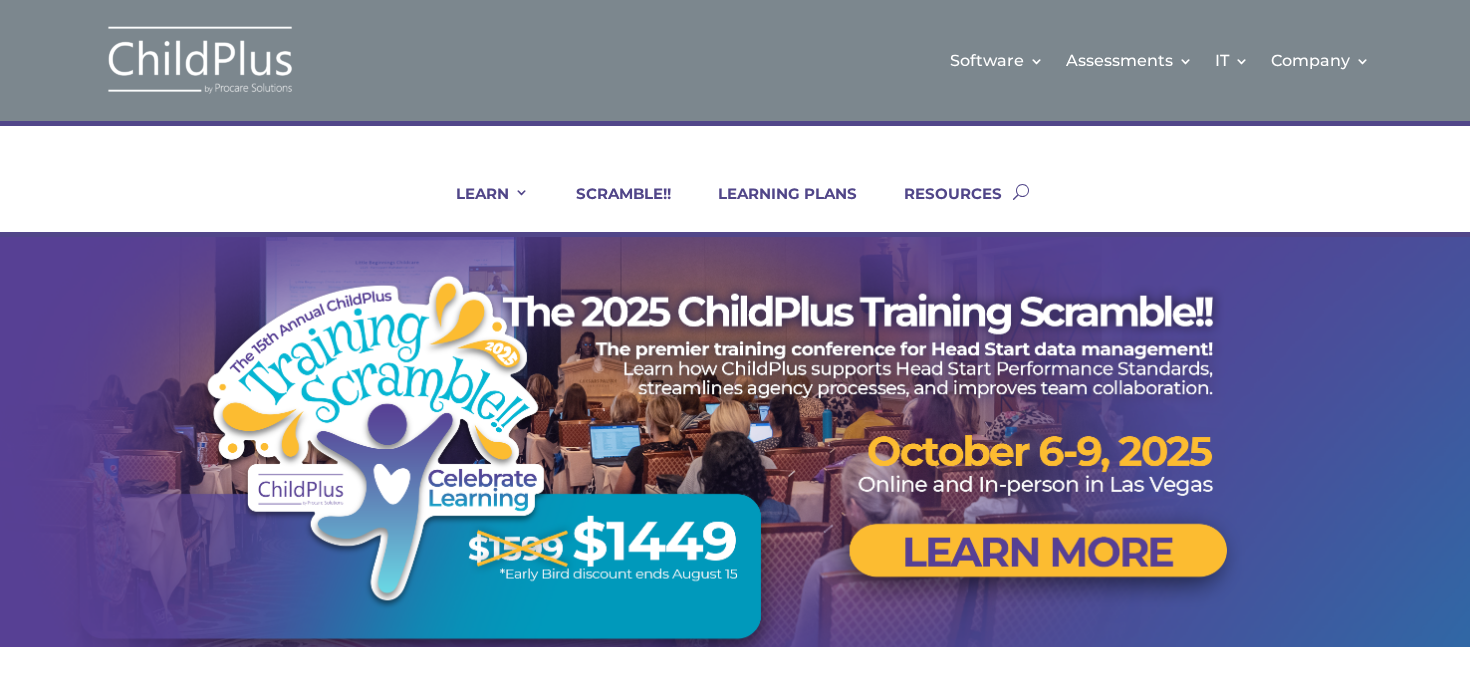 scroll, scrollTop: 0, scrollLeft: 0, axis: both 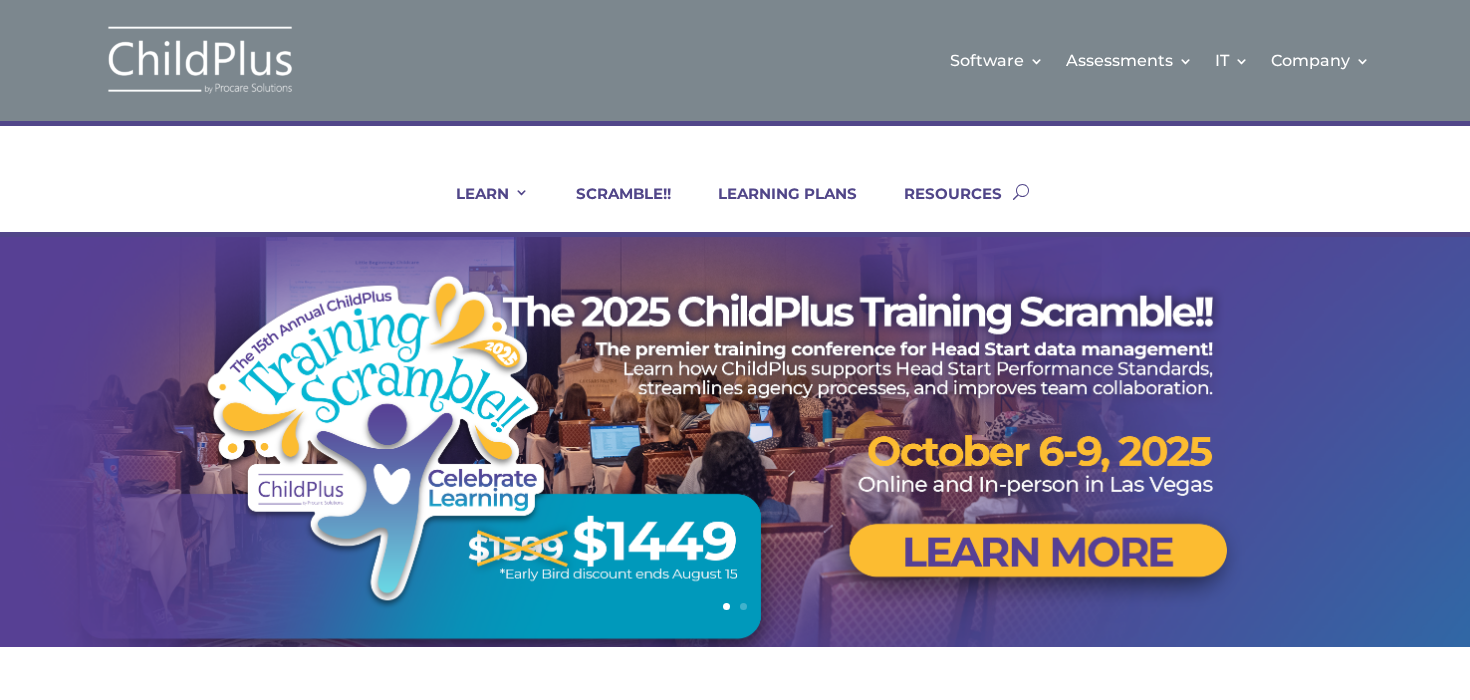 click on "LEARN
IN-PERSON
Consulting
On-site
Events
Summit
Scramble!!
ONLINE
Courses
Certifications and PIR Coaching
Live Group Webinars
Virtual Visit
SCRAMBLE!!
LEARNING PLANS
RESOURCES
LEARN
IN-PERSON
Consulting
On-site
Events
Summit
Scramble!!
ONLINE
Courses
Certifications and PIR Coaching
Live Group Webinars
Virtual Visit
SCRAMBLE!!
LEARNING PLANS
RESOURCES" at bounding box center (735, 179) 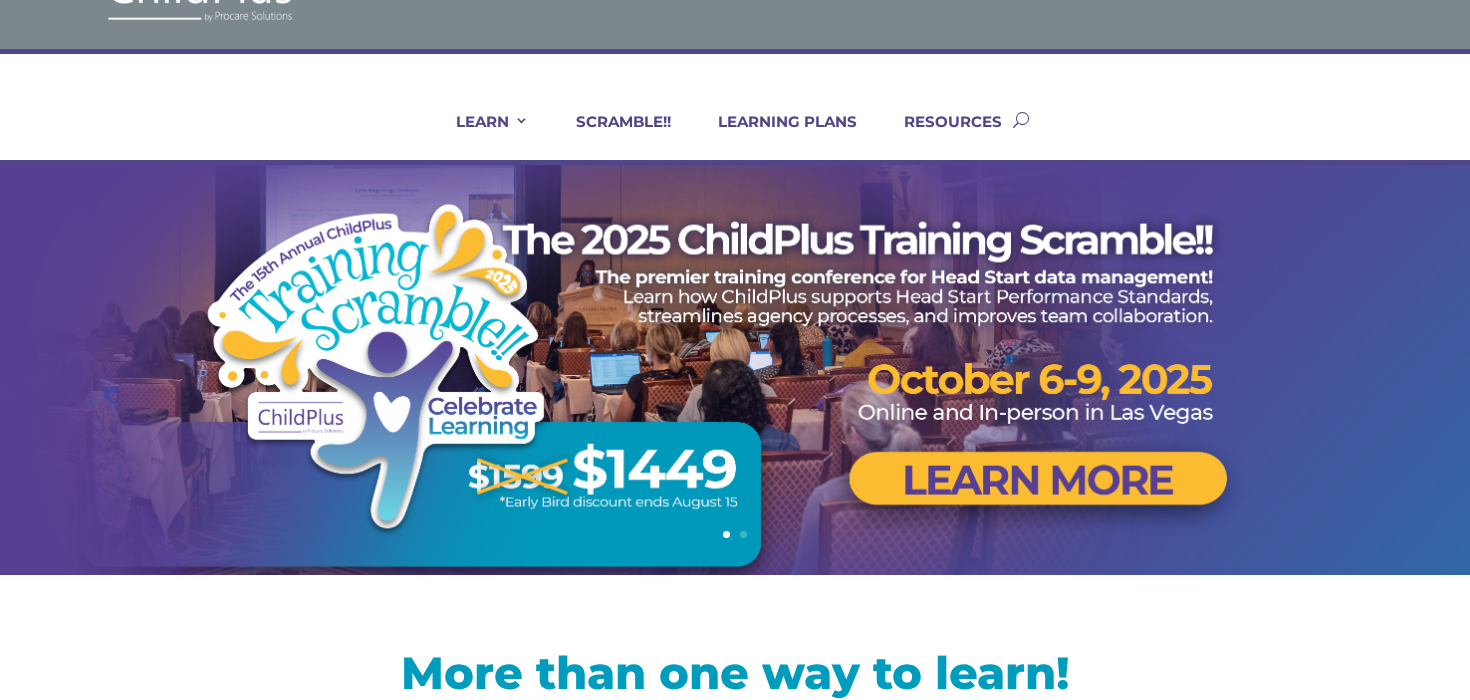 scroll, scrollTop: 0, scrollLeft: 0, axis: both 